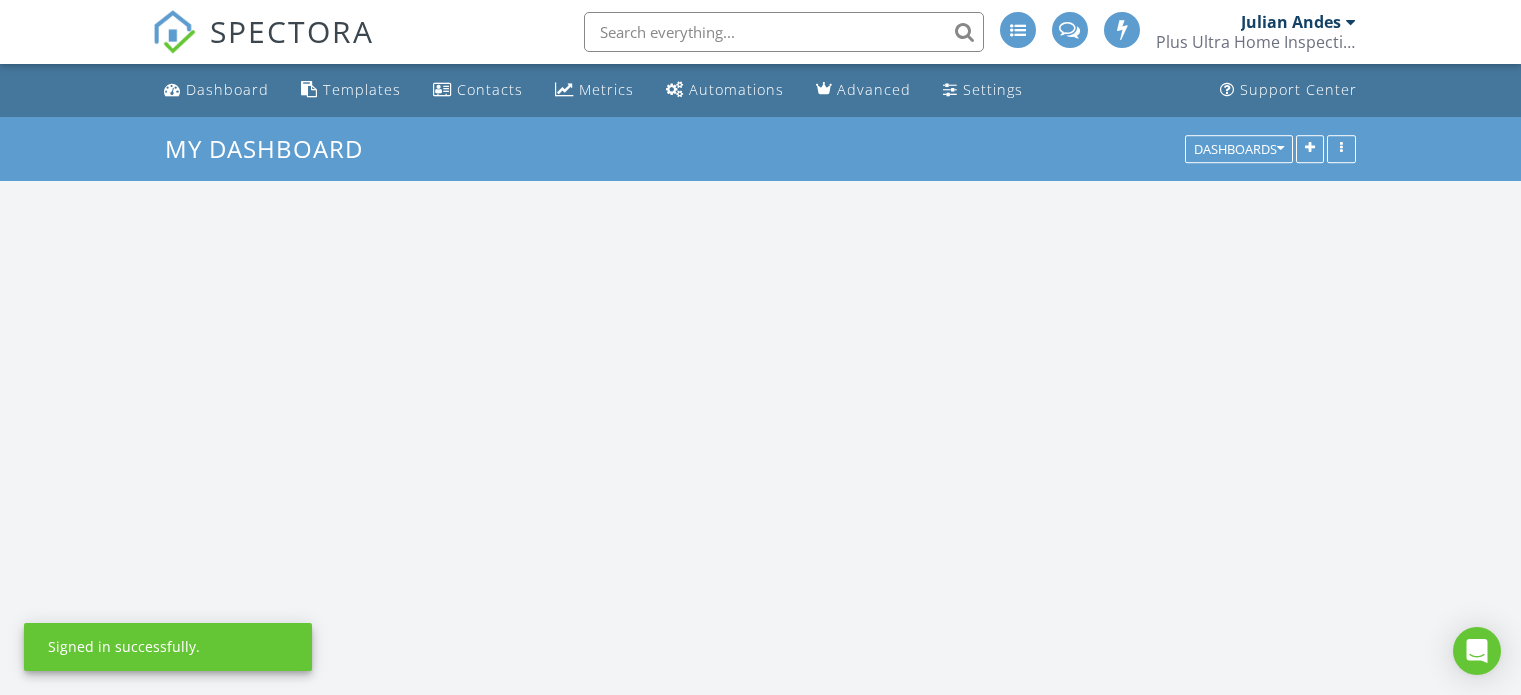 scroll, scrollTop: 0, scrollLeft: 0, axis: both 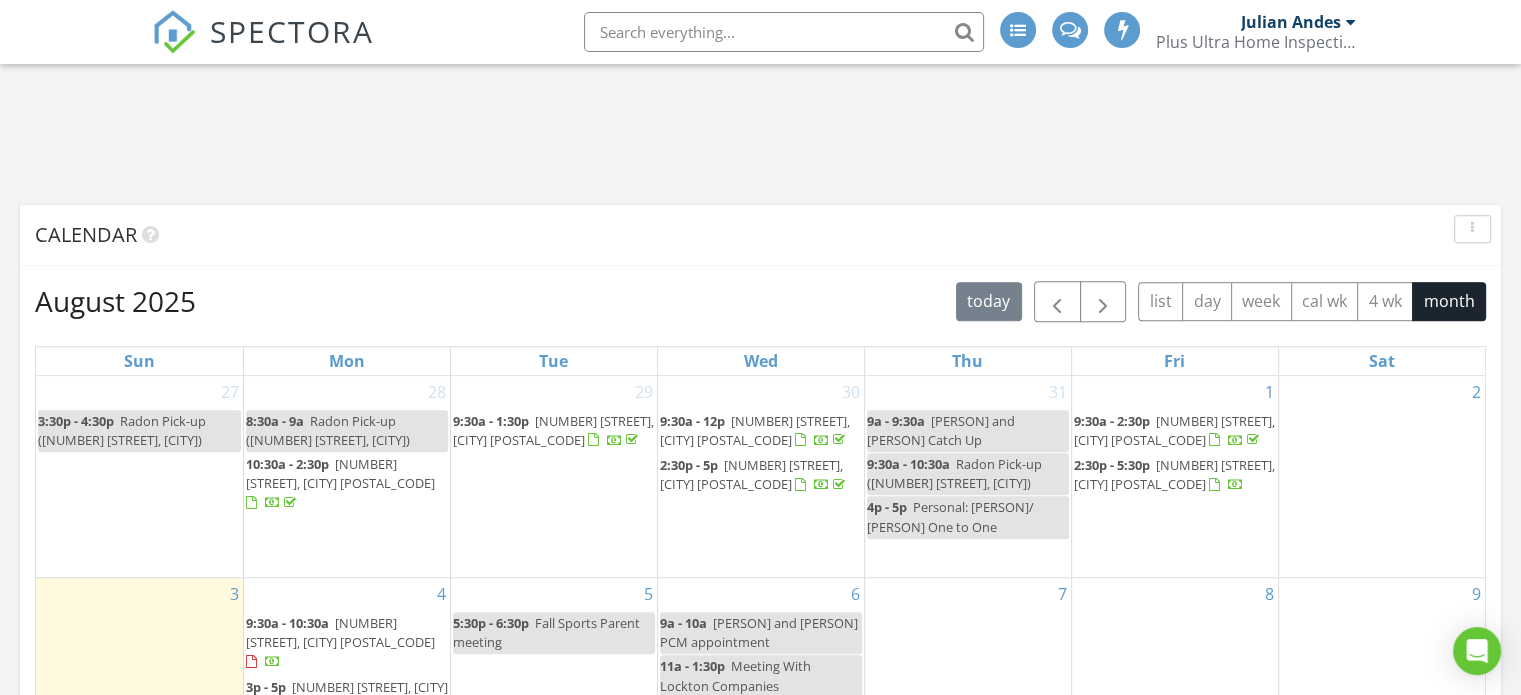 click at bounding box center (615, 441) 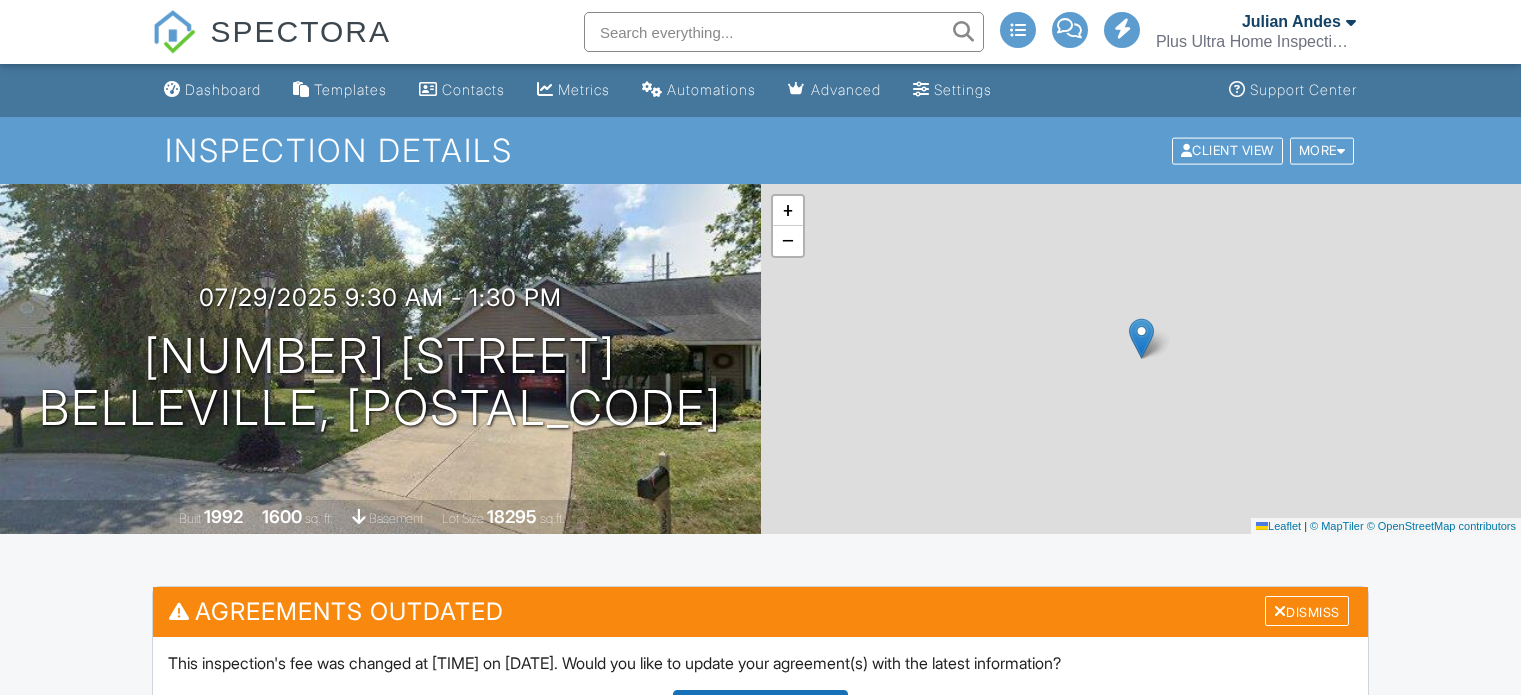scroll, scrollTop: 0, scrollLeft: 0, axis: both 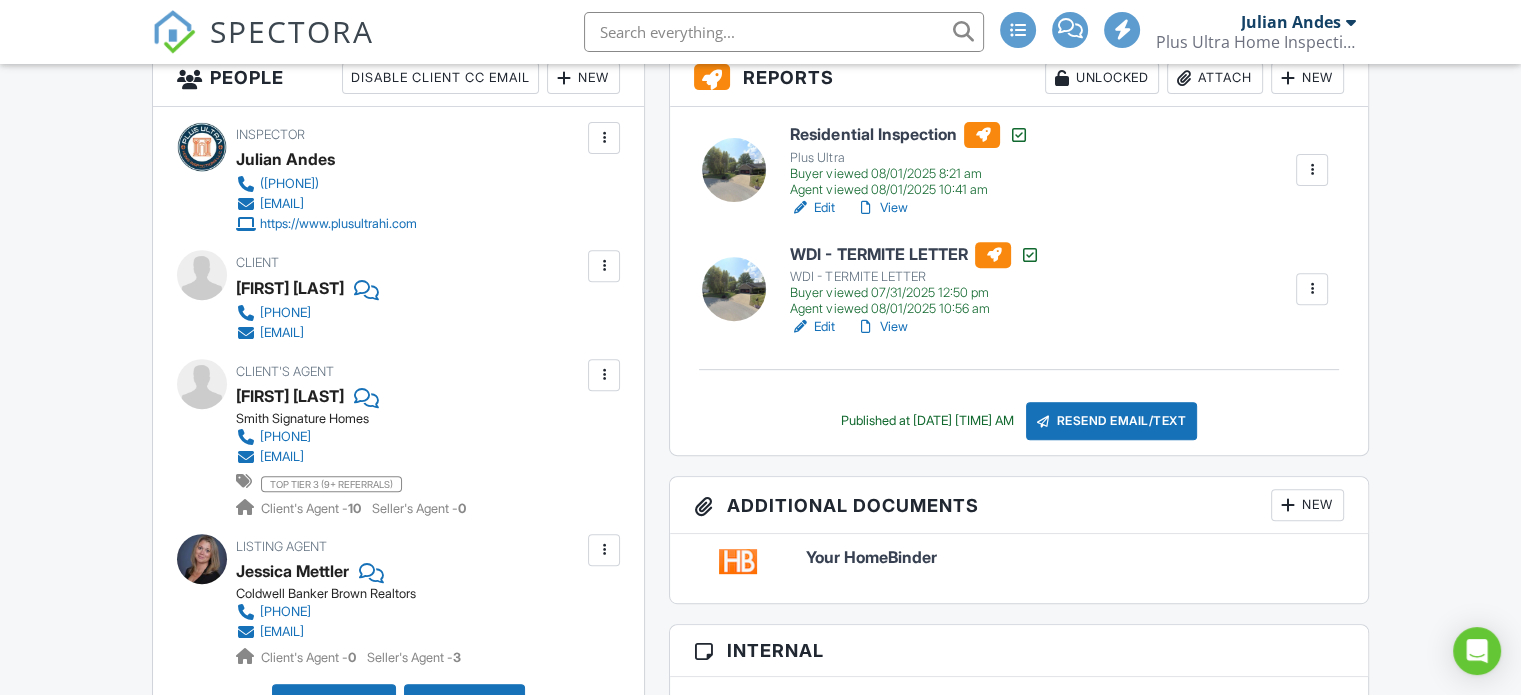 drag, startPoint x: 473, startPoint y: 311, endPoint x: 261, endPoint y: 315, distance: 212.03773 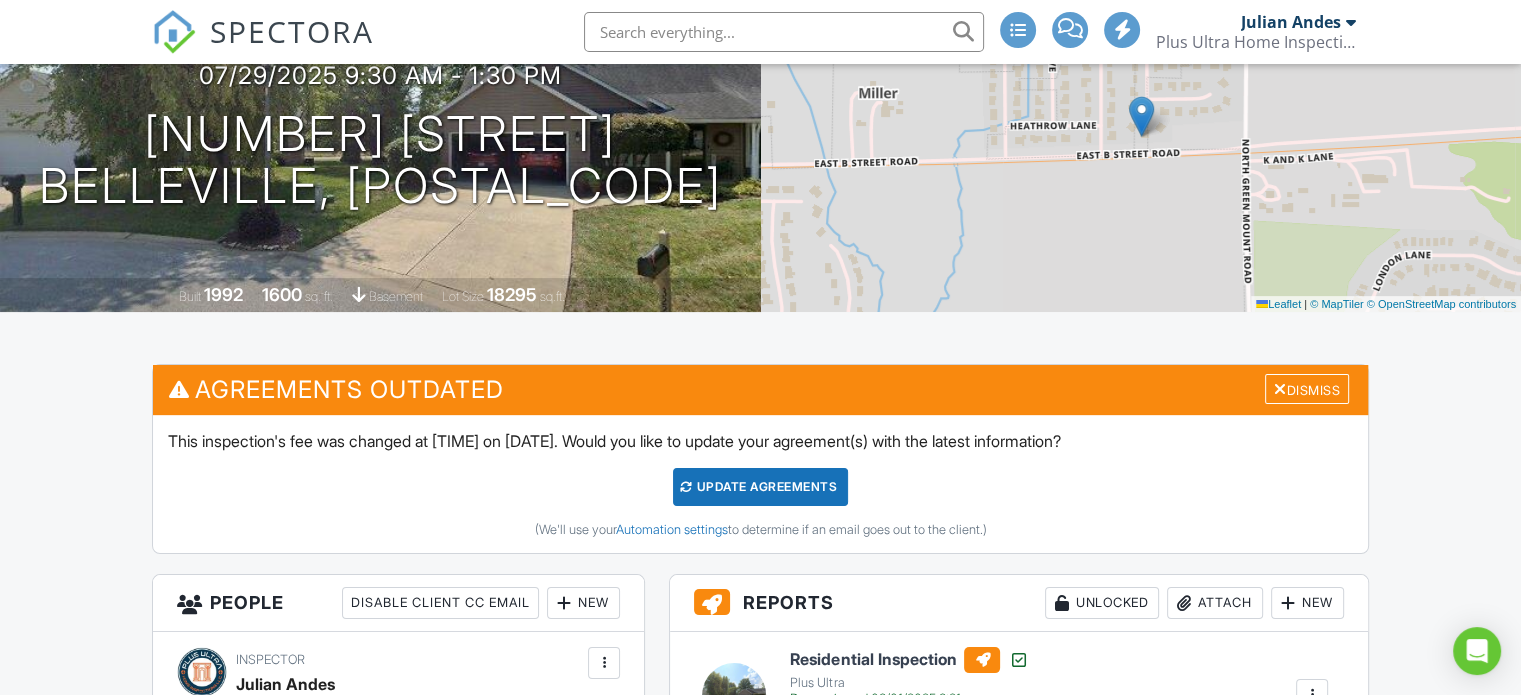 scroll, scrollTop: 27, scrollLeft: 0, axis: vertical 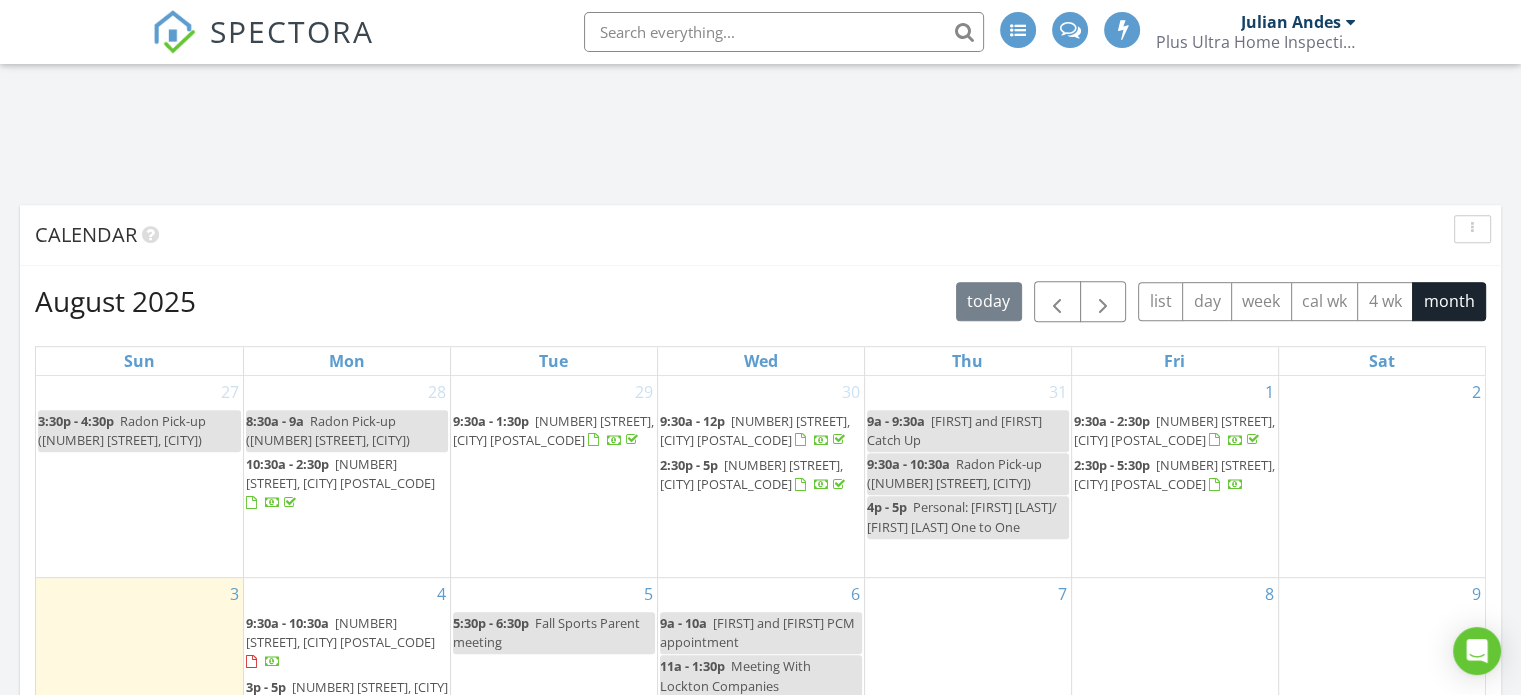 click on "[TIME] - [TIME]
[NUMBER] [STREET], [CITY] [POSTAL_CODE]" at bounding box center [761, 431] 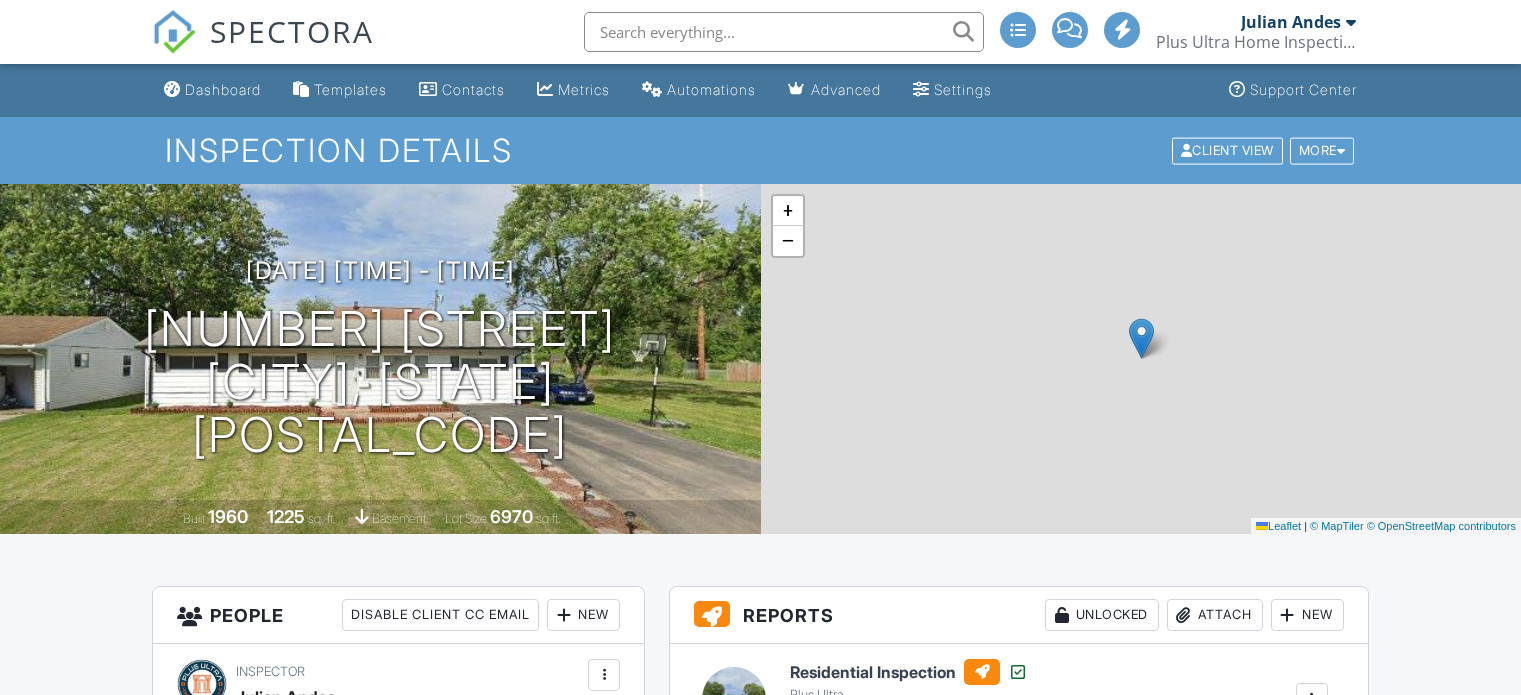scroll, scrollTop: 0, scrollLeft: 0, axis: both 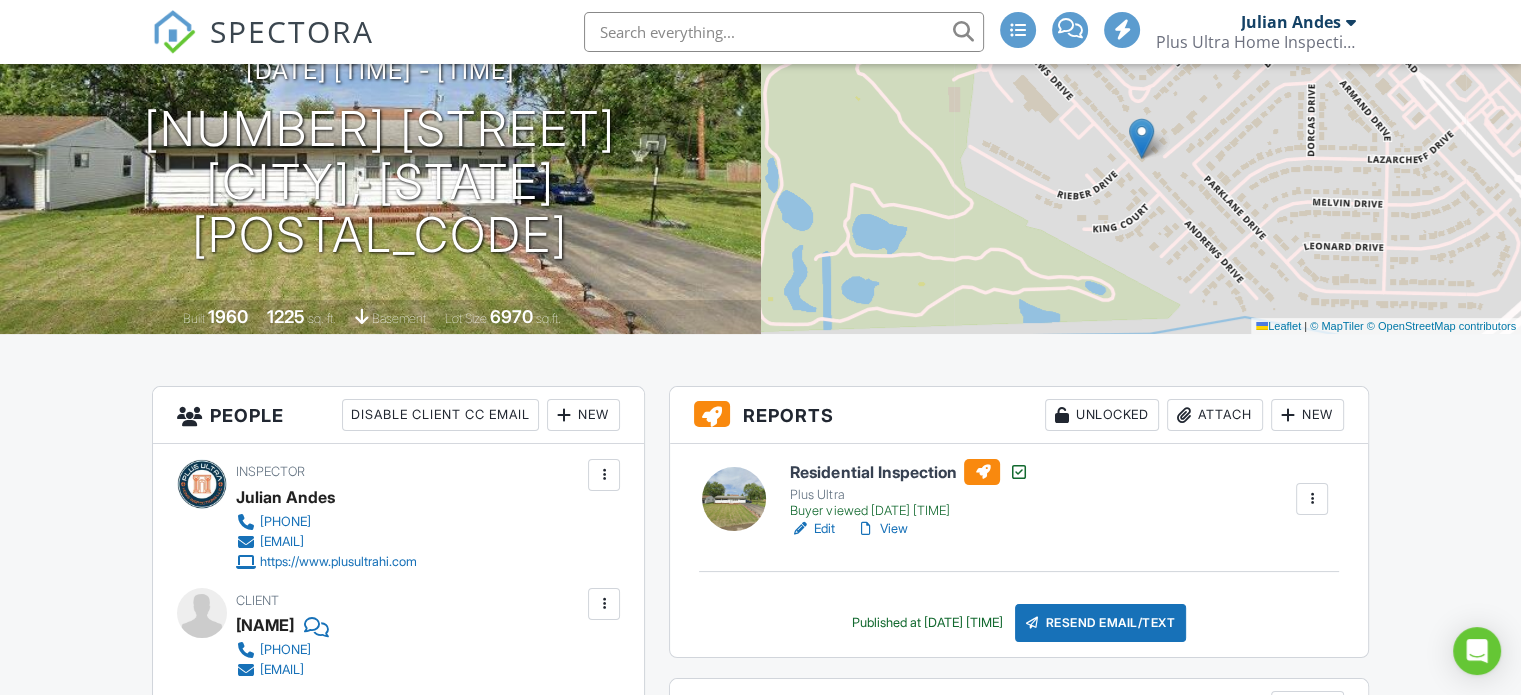 drag, startPoint x: 406, startPoint y: 649, endPoint x: 263, endPoint y: 650, distance: 143.0035 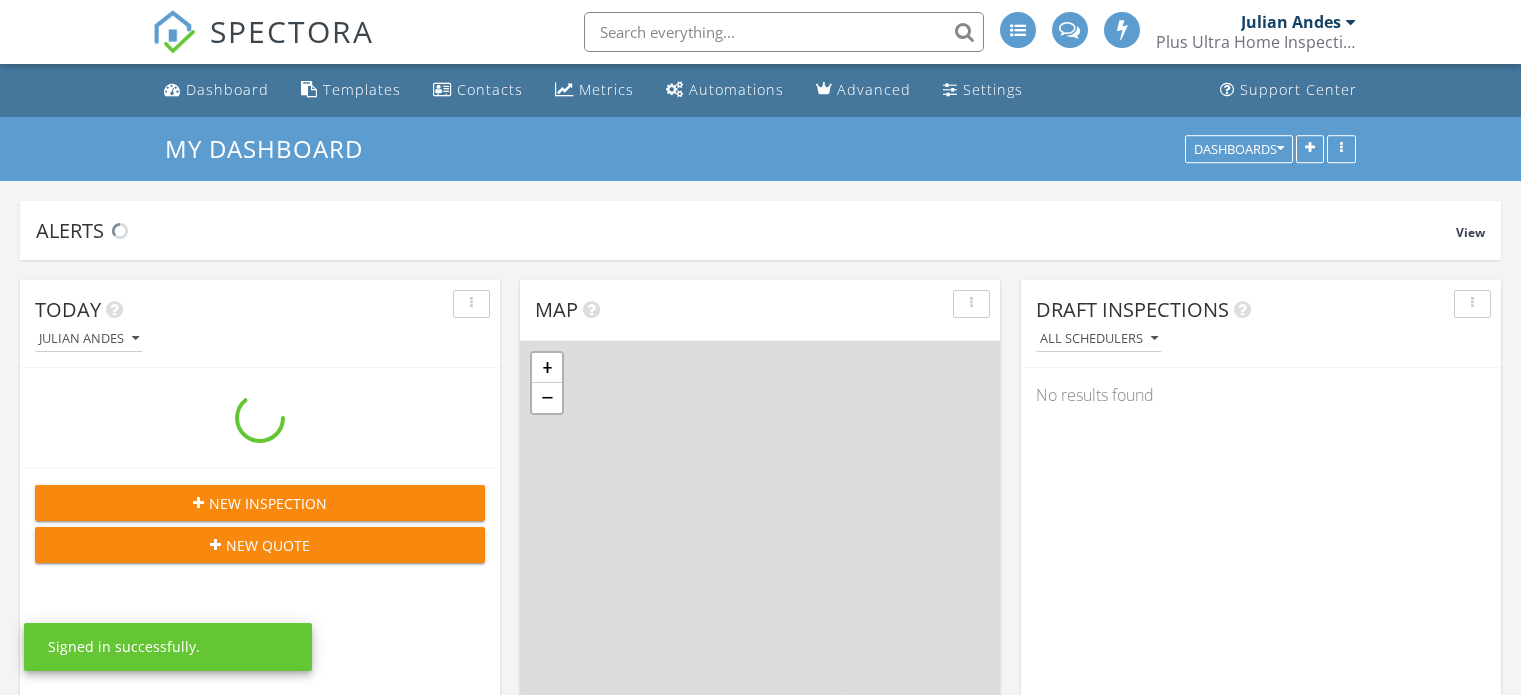 scroll, scrollTop: 668, scrollLeft: 0, axis: vertical 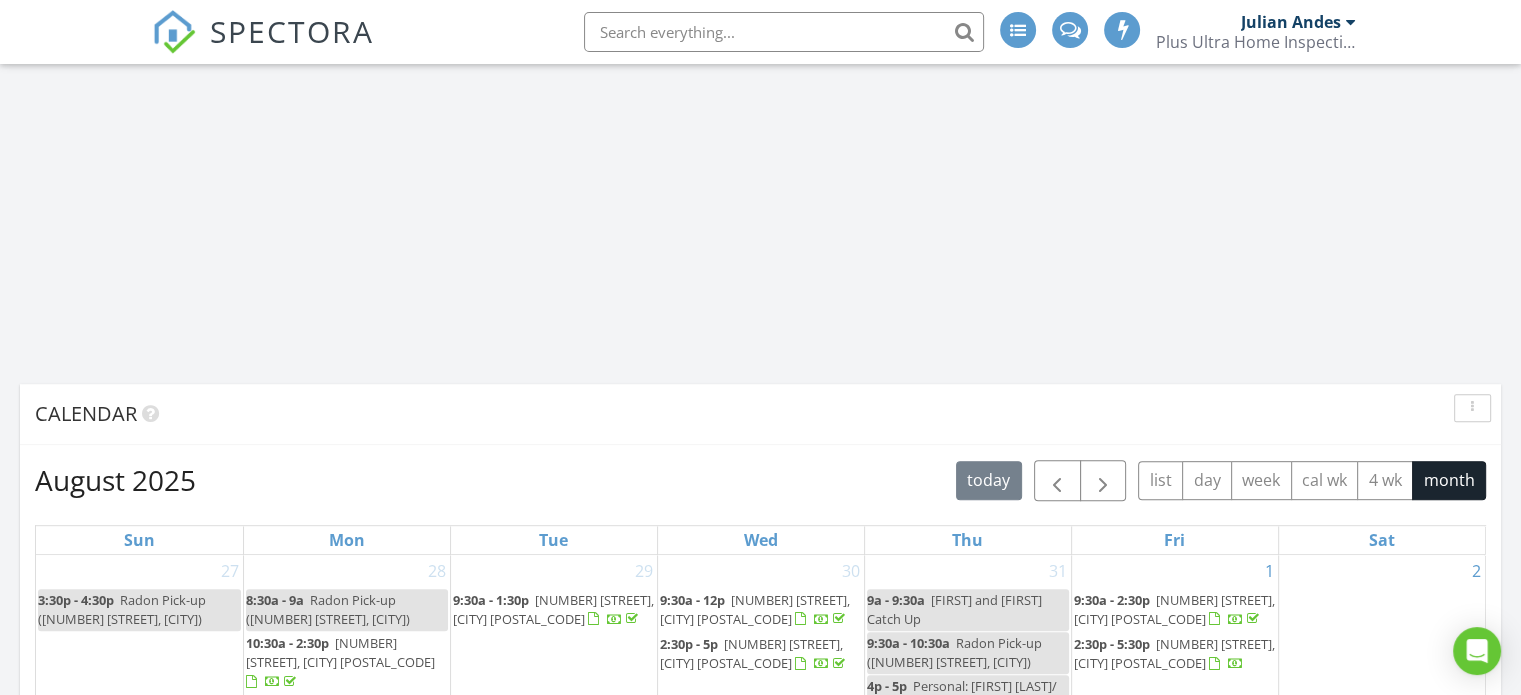 click on "9:30a - 2:30p
1406 Williams St, Sauget 62206" at bounding box center (1175, 610) 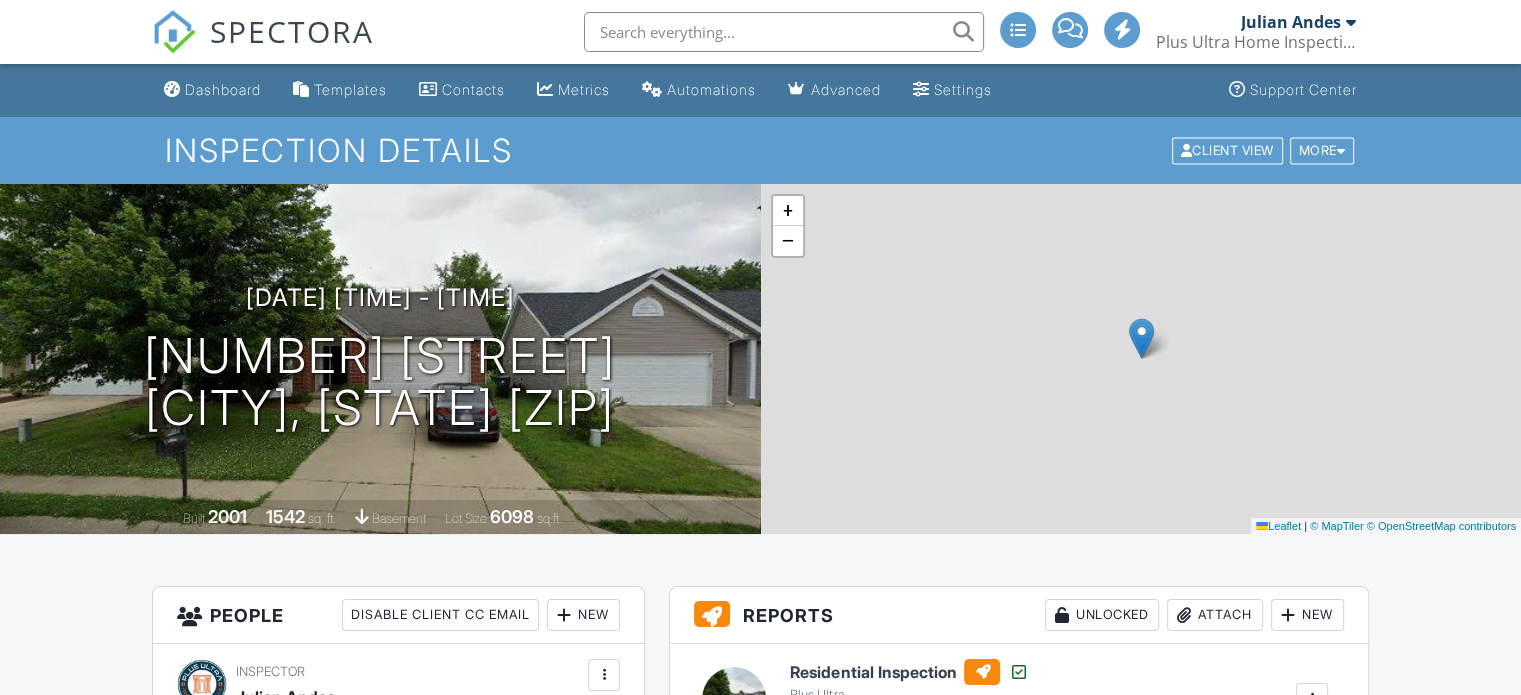 scroll, scrollTop: 40, scrollLeft: 0, axis: vertical 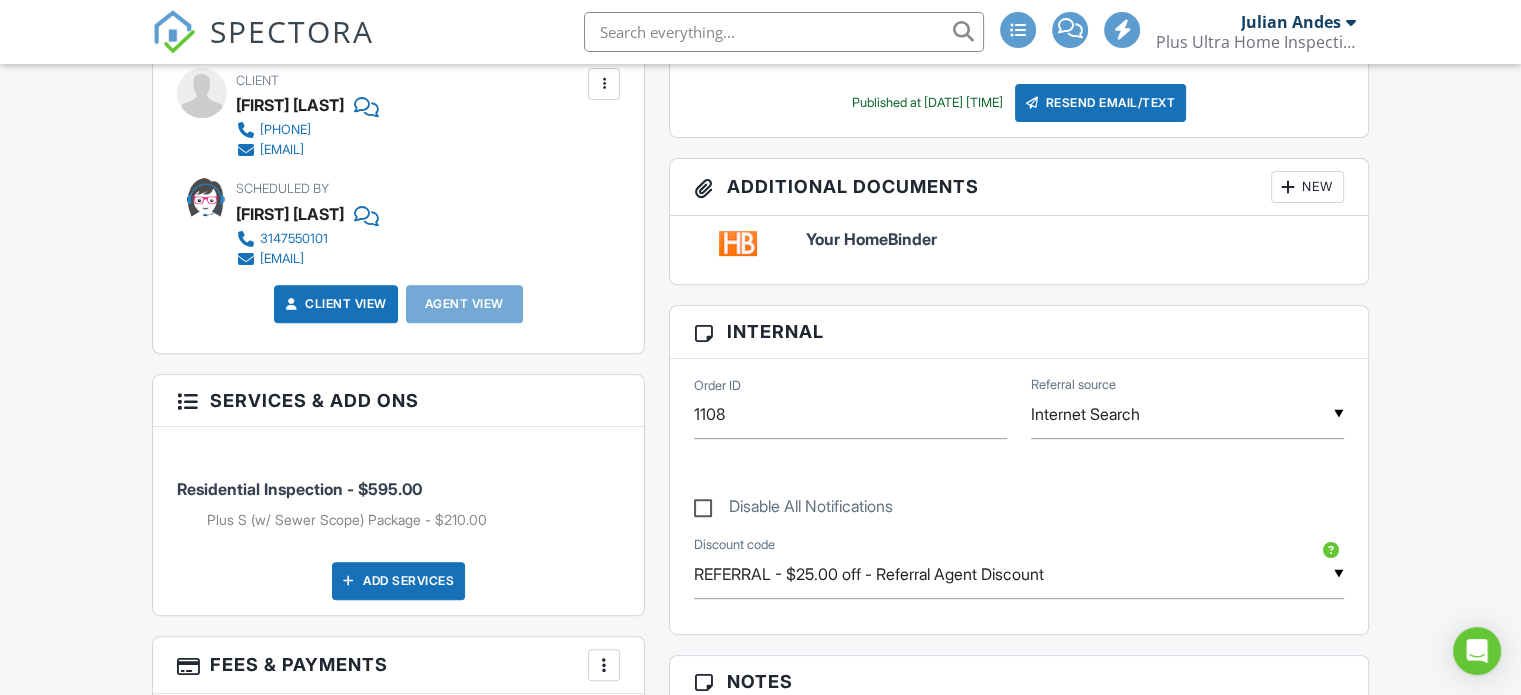 drag, startPoint x: 417, startPoint y: 133, endPoint x: 260, endPoint y: 128, distance: 157.0796 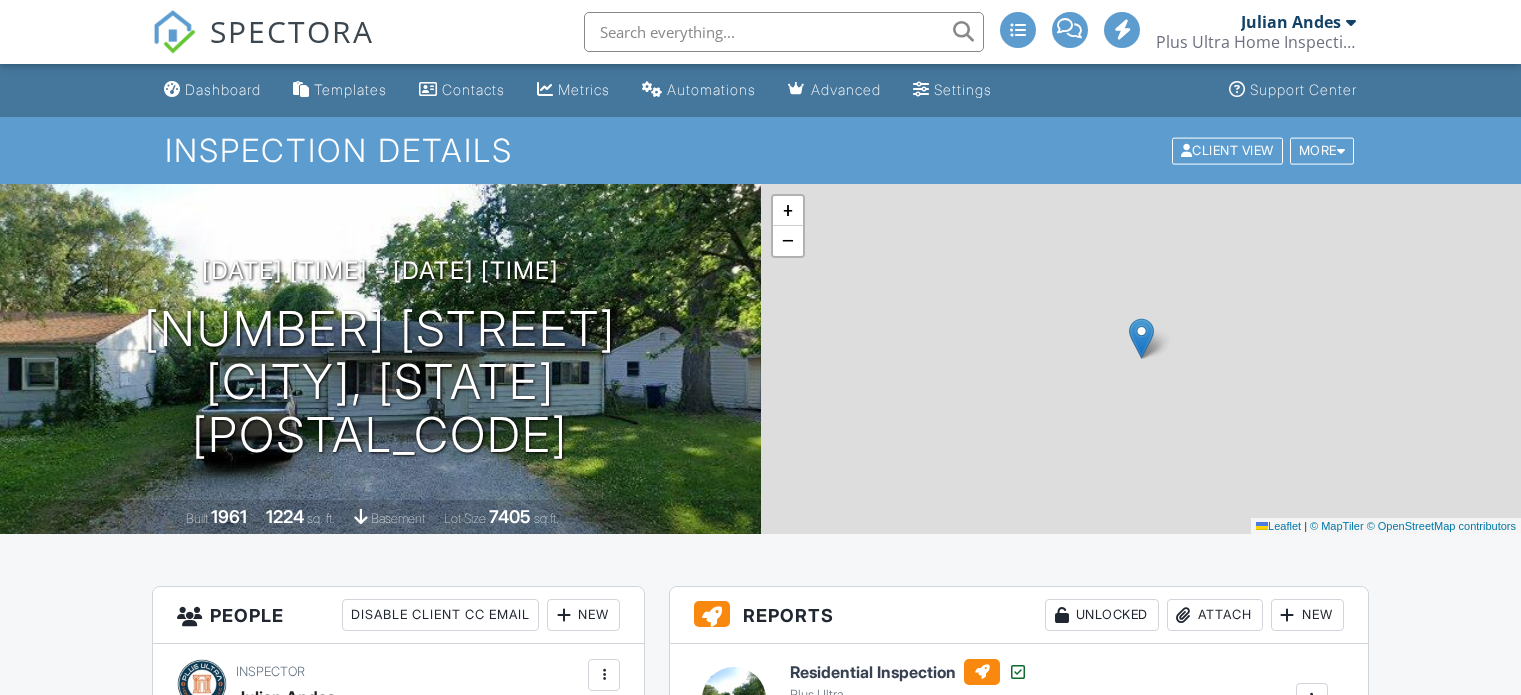scroll, scrollTop: 0, scrollLeft: 0, axis: both 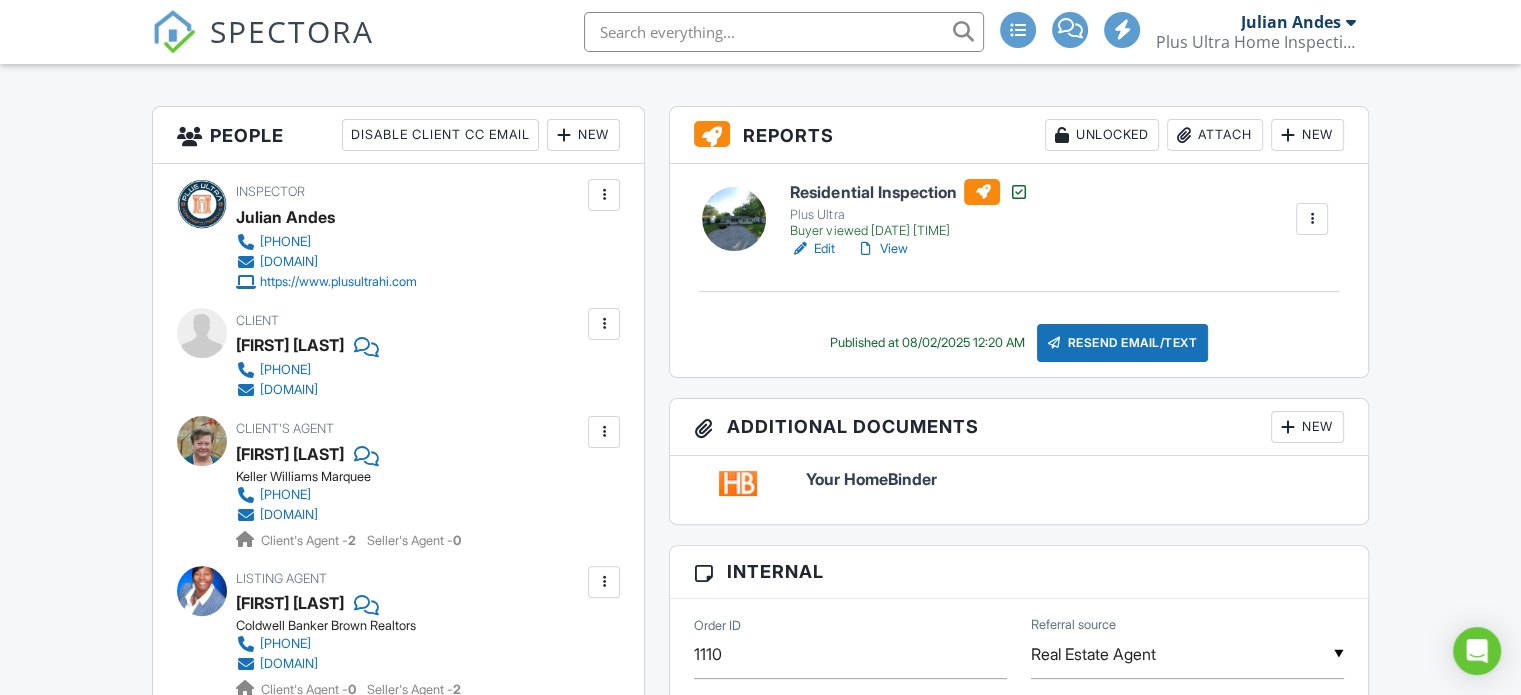 drag, startPoint x: 416, startPoint y: 367, endPoint x: 260, endPoint y: 371, distance: 156.05127 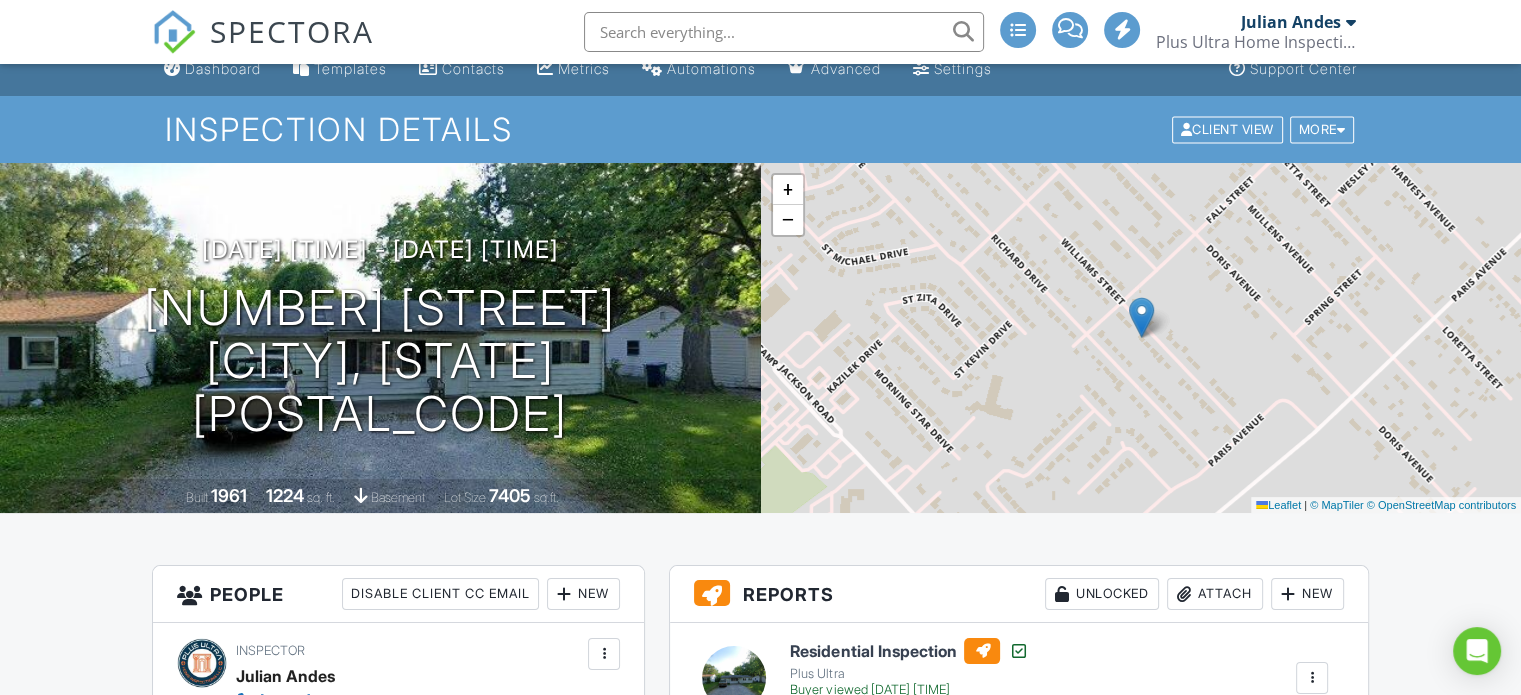 scroll, scrollTop: 0, scrollLeft: 0, axis: both 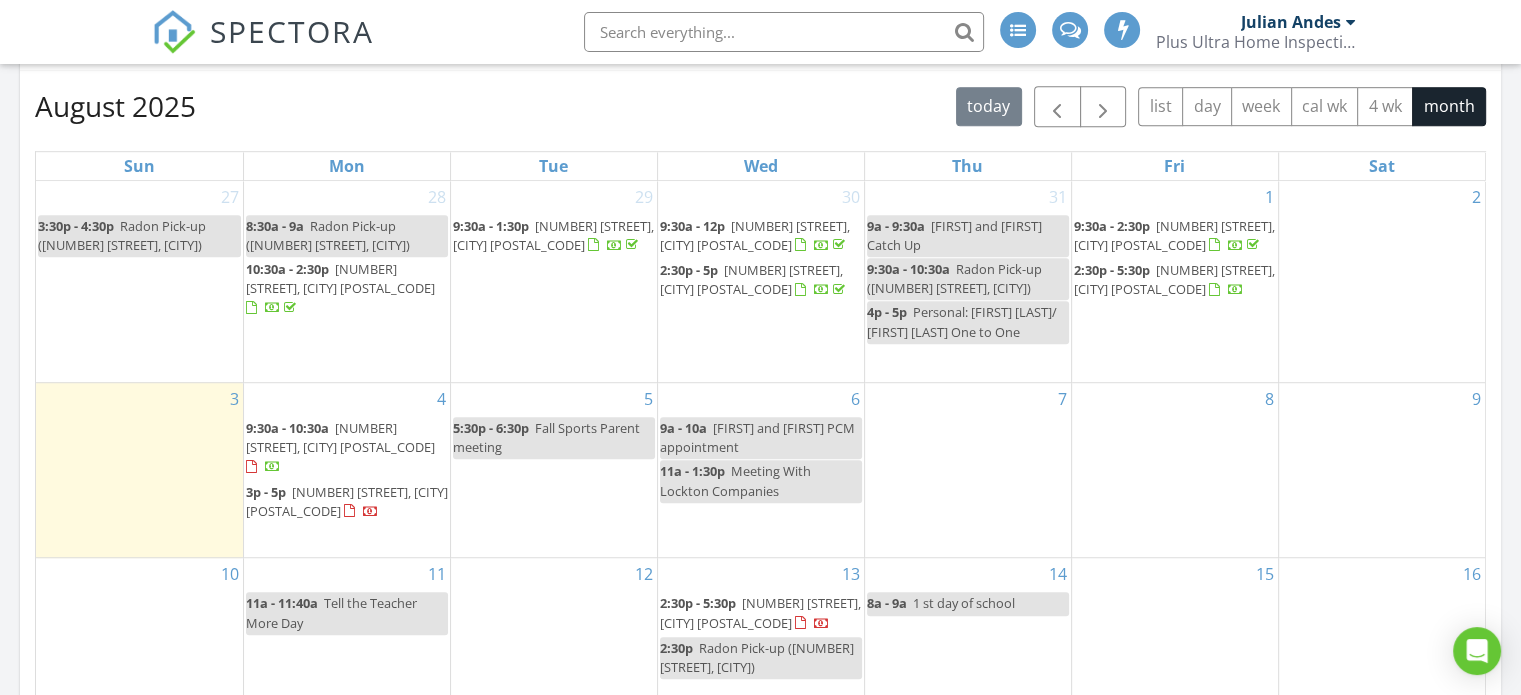 click on "[NUMBER] [STREET], [CITY] [POSTAL_CODE]" at bounding box center [1174, 279] 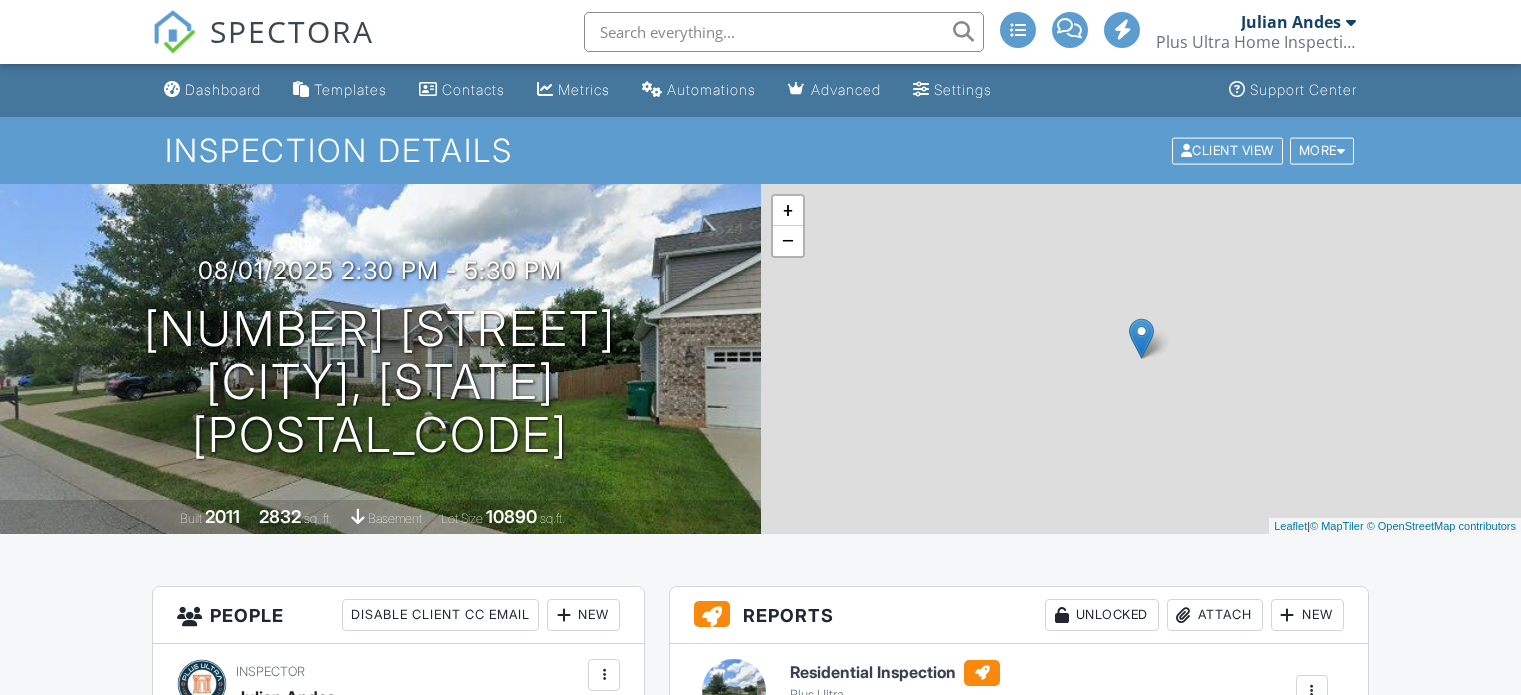 scroll, scrollTop: 40, scrollLeft: 0, axis: vertical 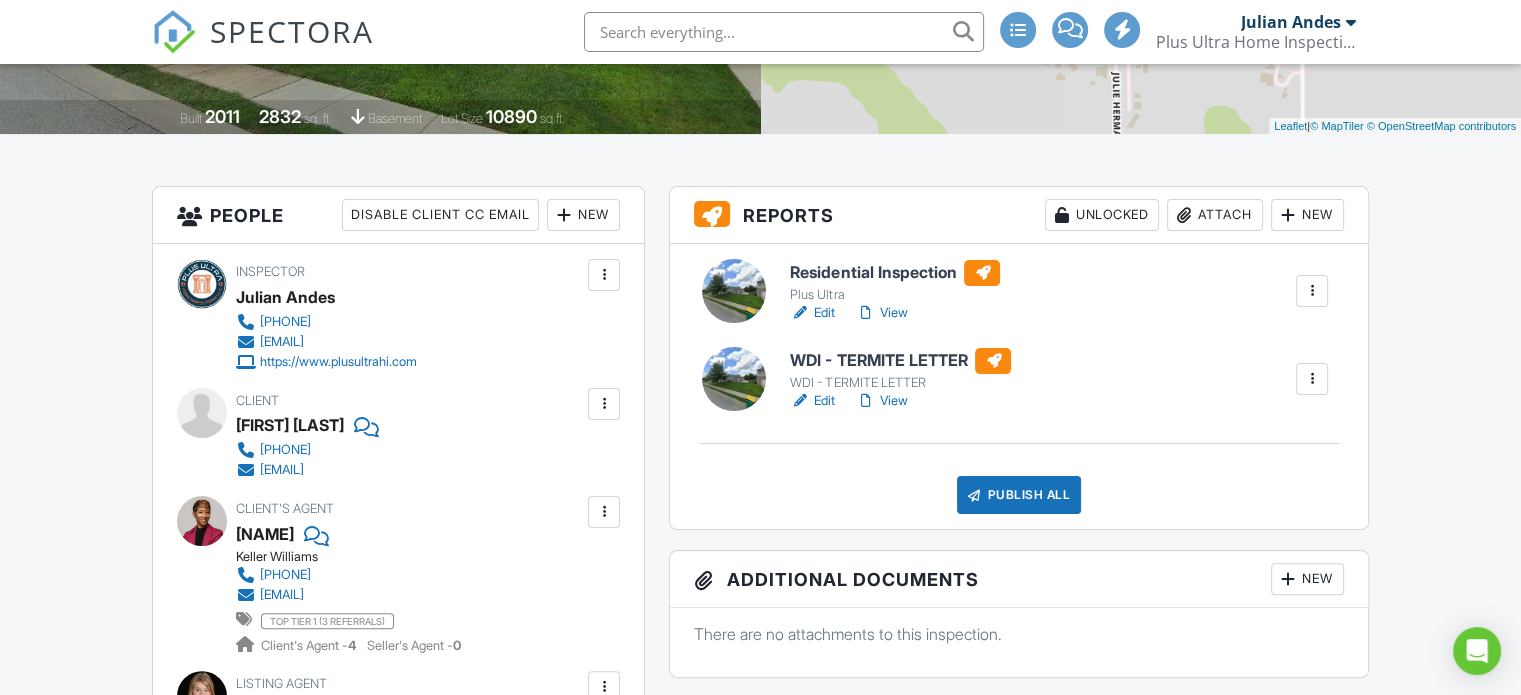 click on "[PHONE]" at bounding box center (299, 450) 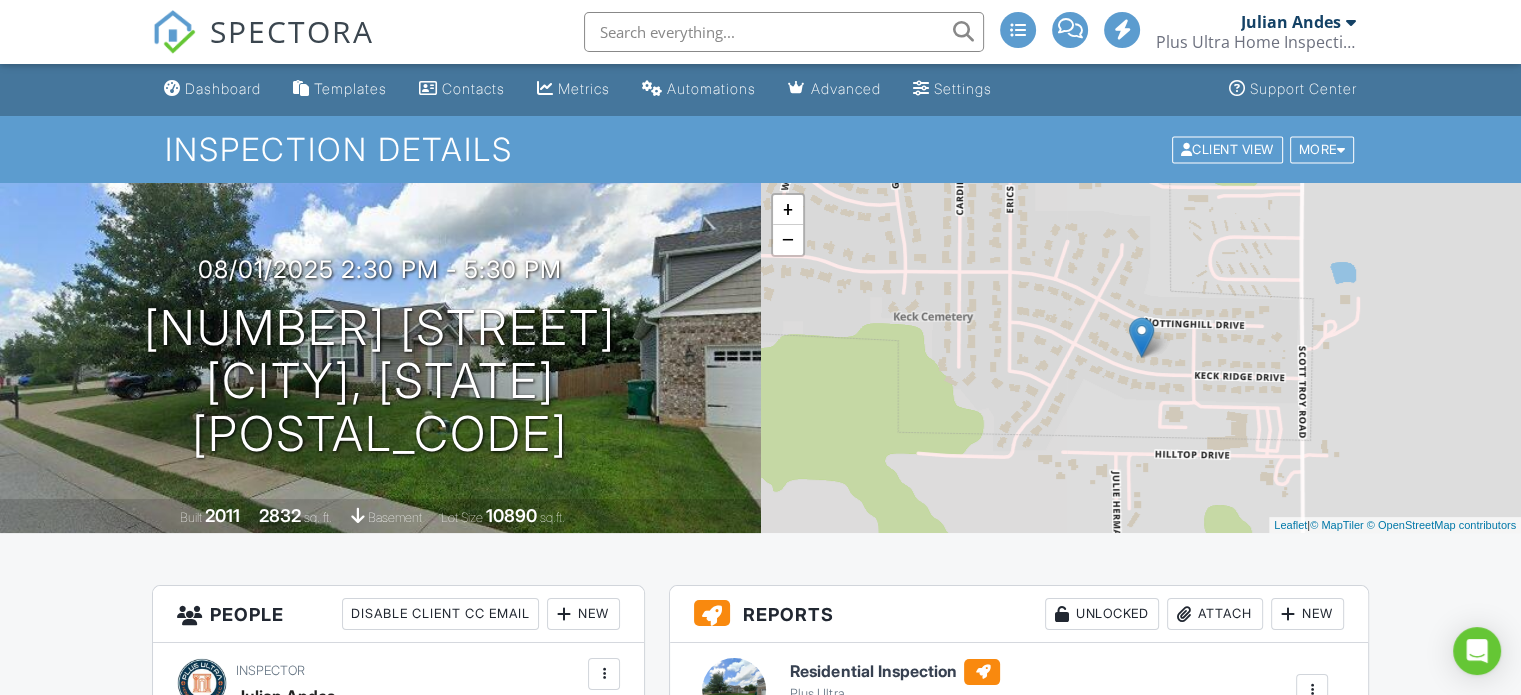 scroll, scrollTop: 0, scrollLeft: 0, axis: both 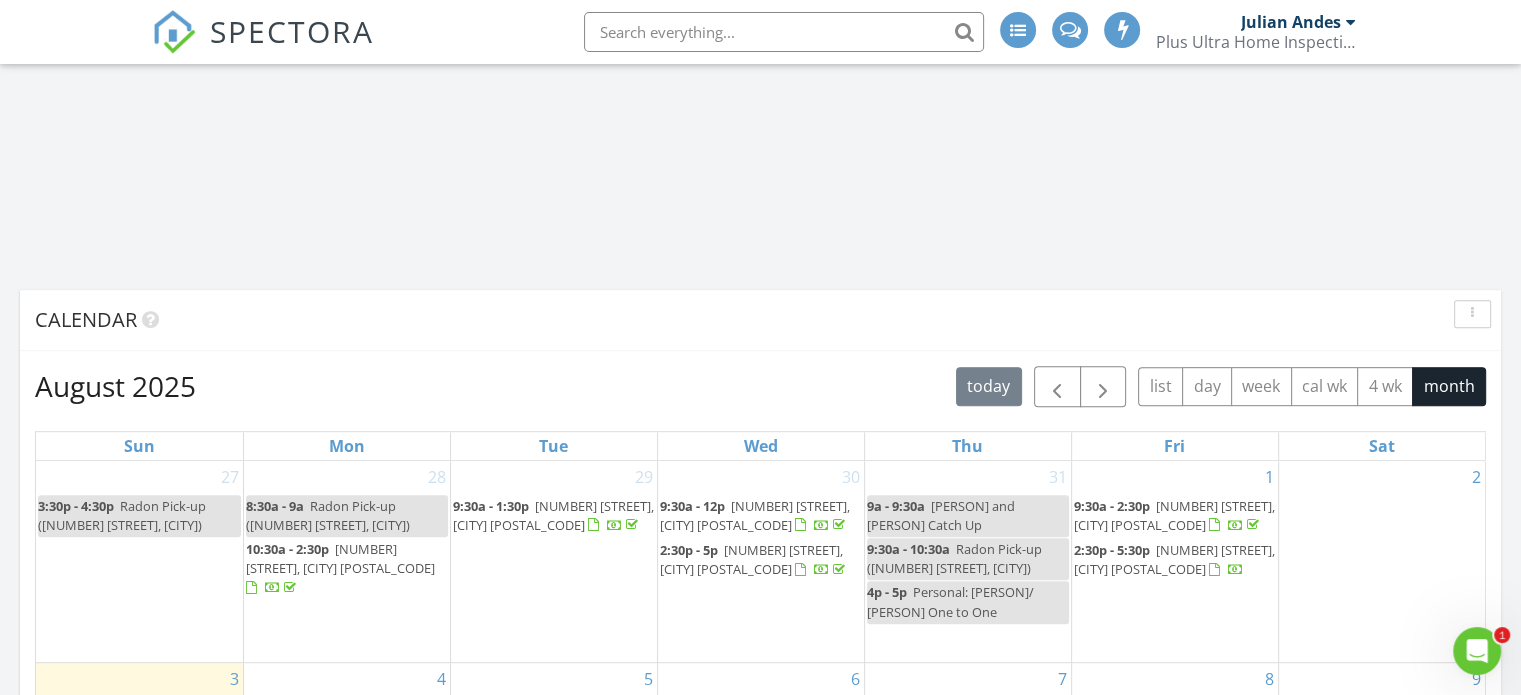 click 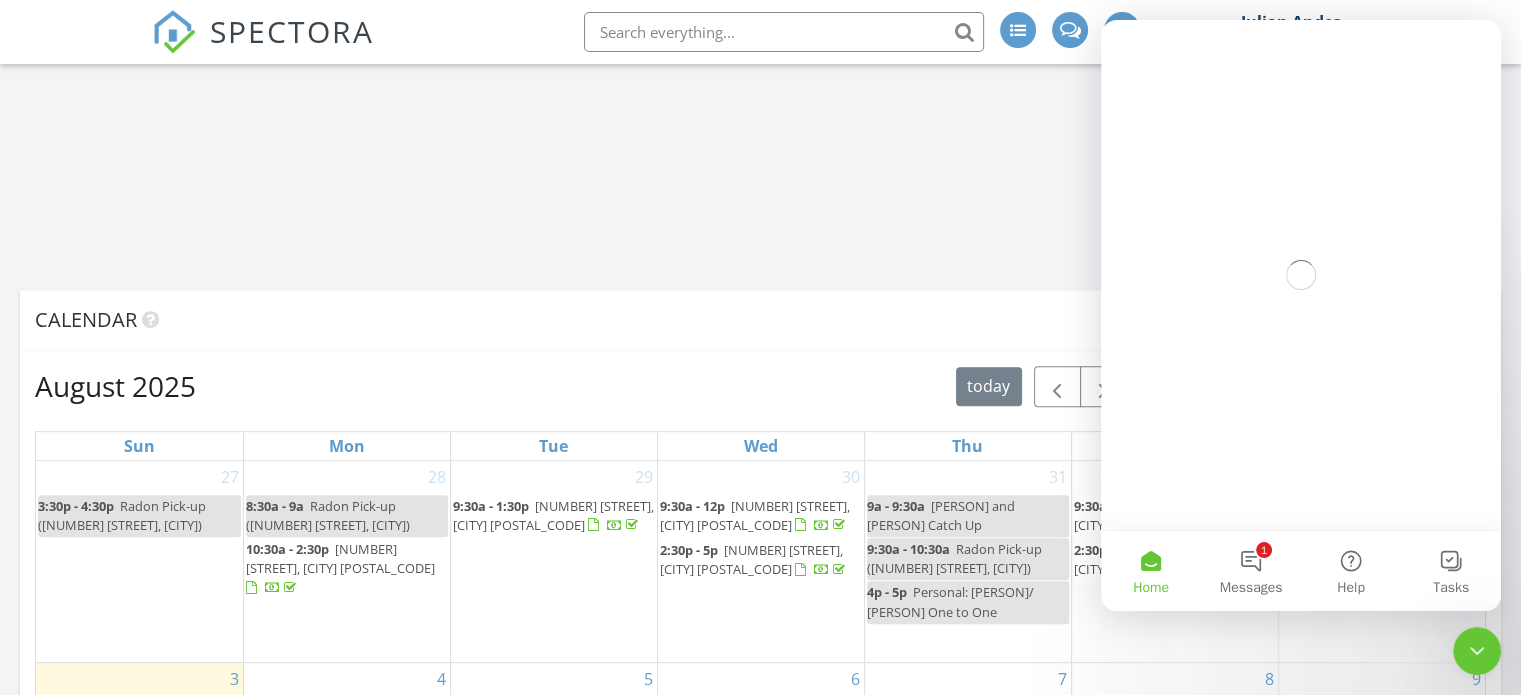 scroll, scrollTop: 0, scrollLeft: 0, axis: both 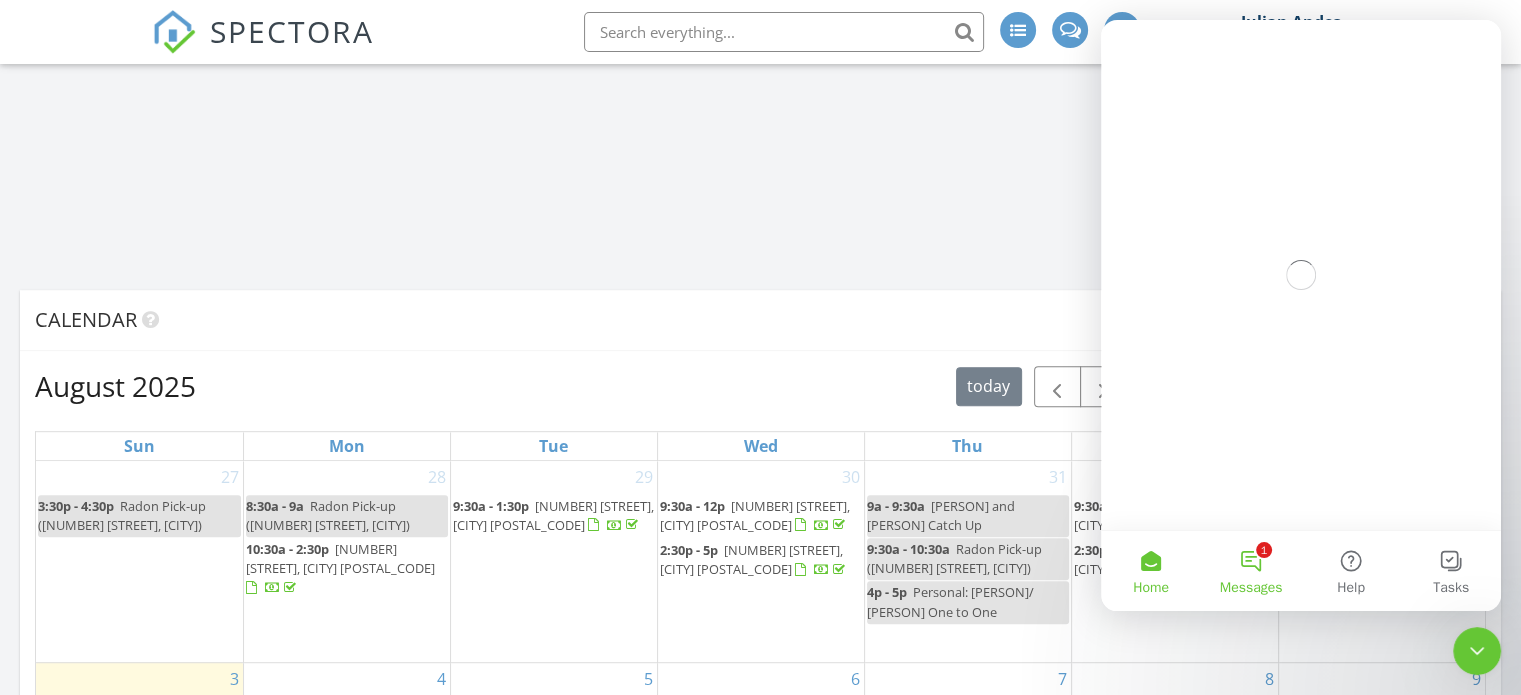 click on "1 Messages" at bounding box center [1251, 571] 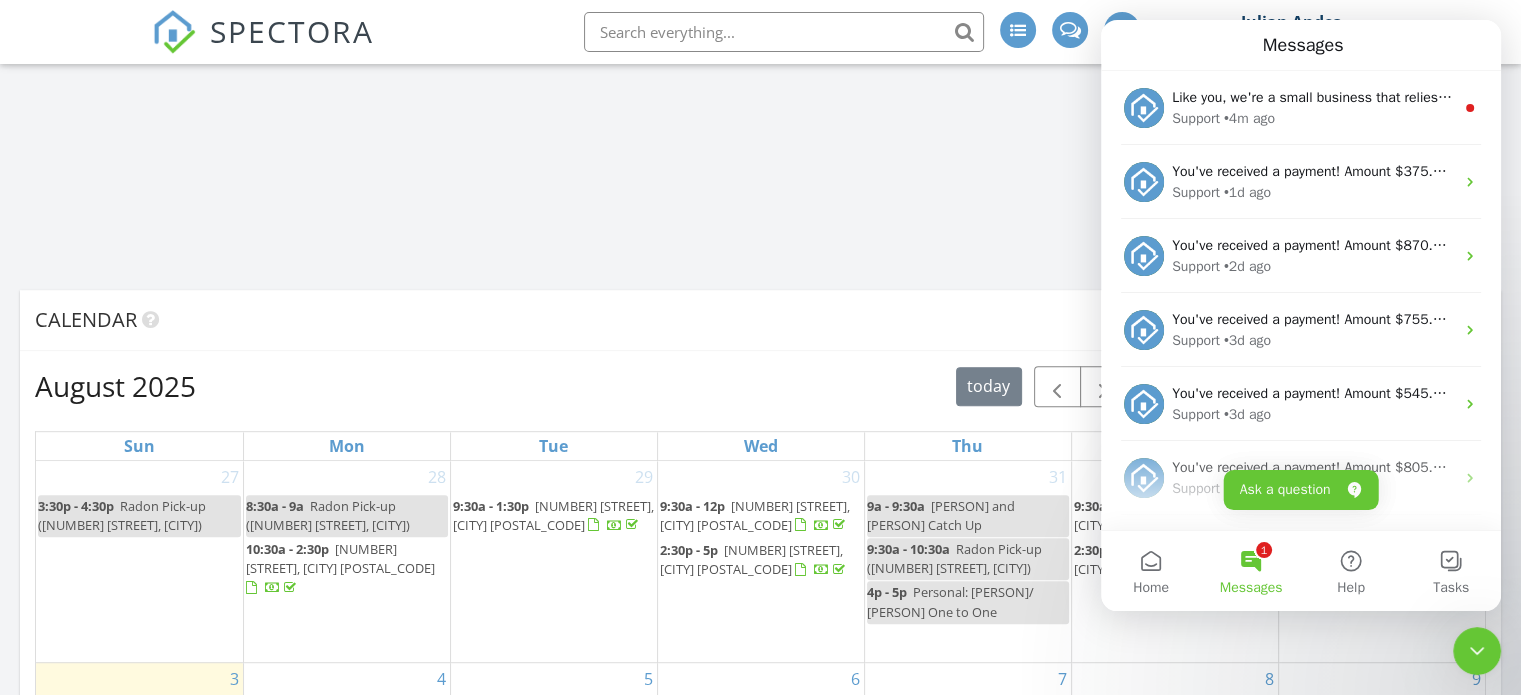 click on "Today
[FIRST] [LAST]
No results found       New Inspection     New Quote         Map               + − Leaflet  |  © MapTiler   © OpenStreetMap contributors     Calendar                 August 2025 today list day week cal wk 4 wk month Sun Mon Tue Wed Thu Fri Sat 27
3:30p - 4:30p
Radon Pick-up ([NUMBER] [STREET], [CITY])
28
8:30a - 9a
Radon Pick-up ([NUMBER] [STREET], [CITY])
10:30a - 2:30p
[NUMBER] [STREET], [CITY] [POSTAL_CODE]
29
9:30a - 1:30p
[NUMBER] [STREET], [CITY] [POSTAL_CODE]" at bounding box center [760, 630] 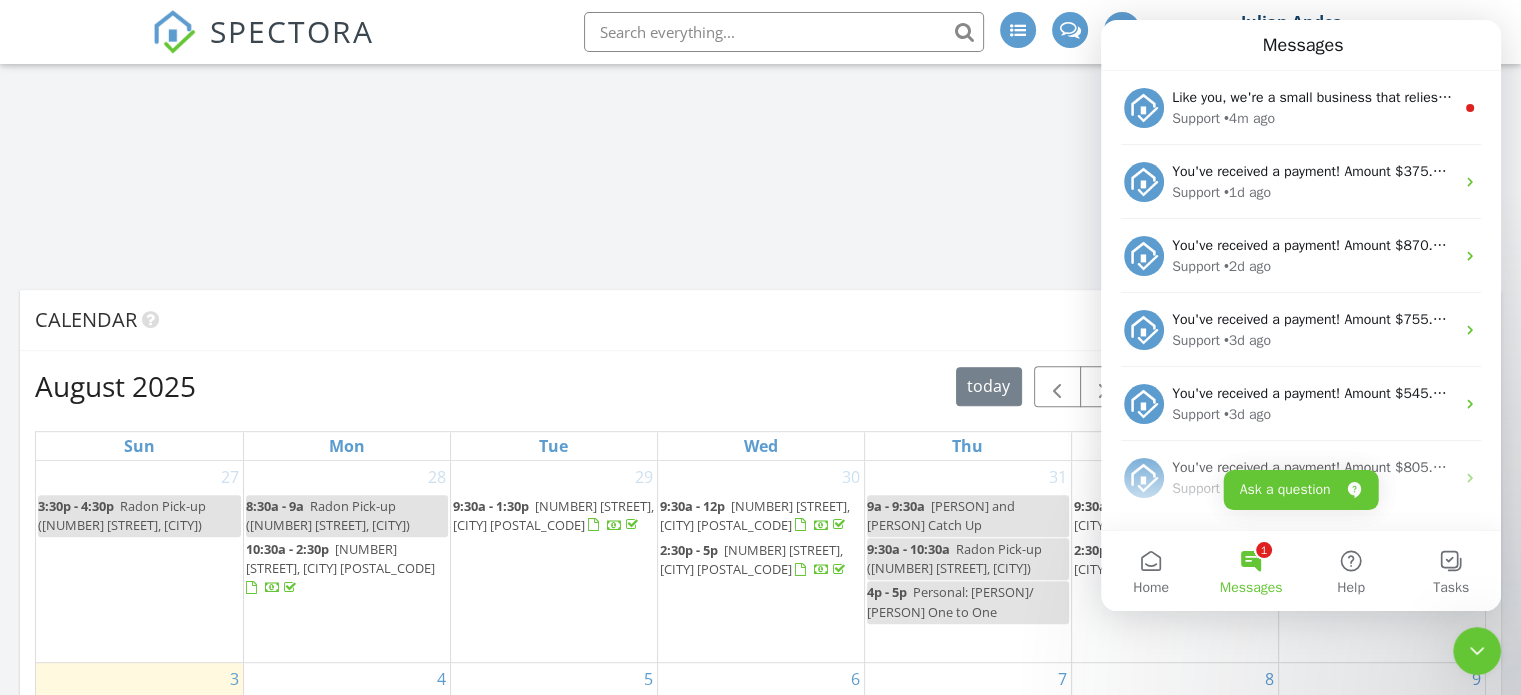 click 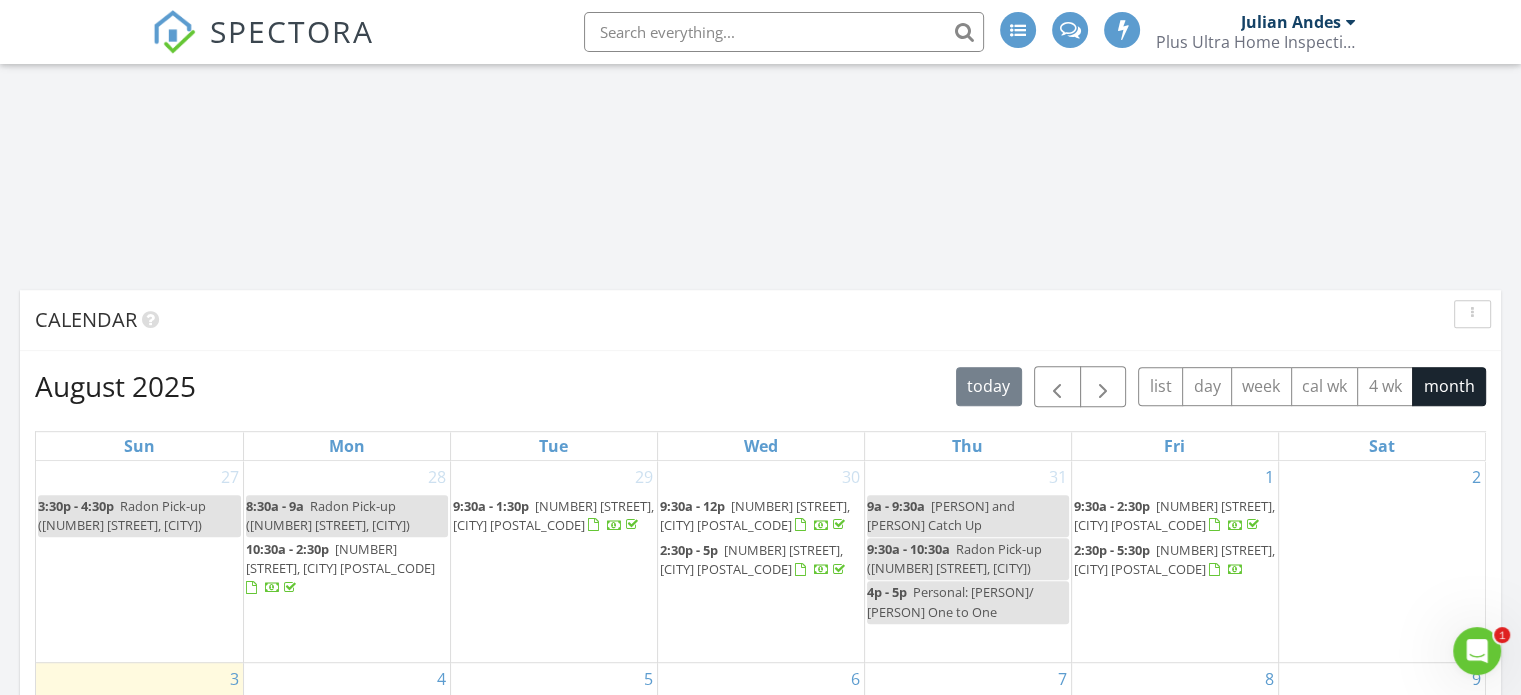 scroll, scrollTop: 0, scrollLeft: 0, axis: both 